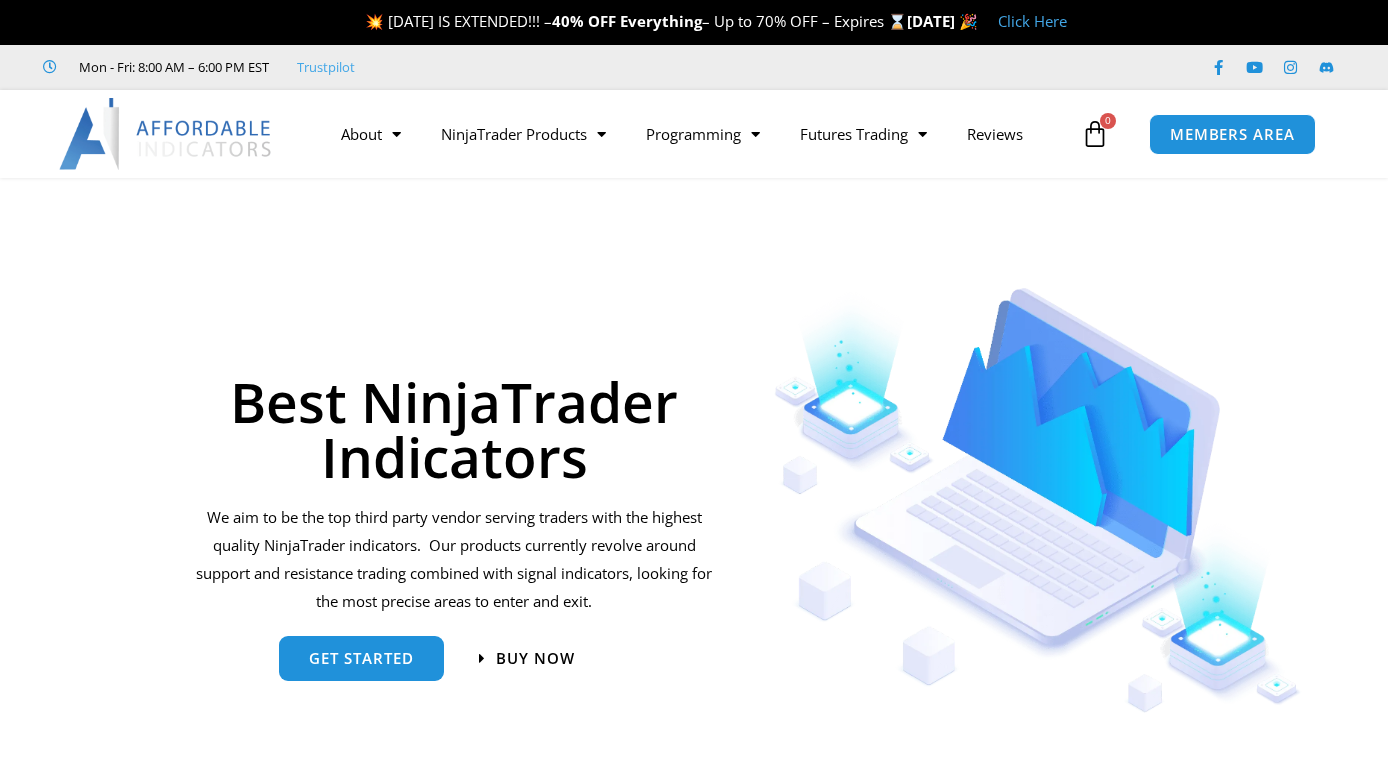 scroll, scrollTop: 0, scrollLeft: 0, axis: both 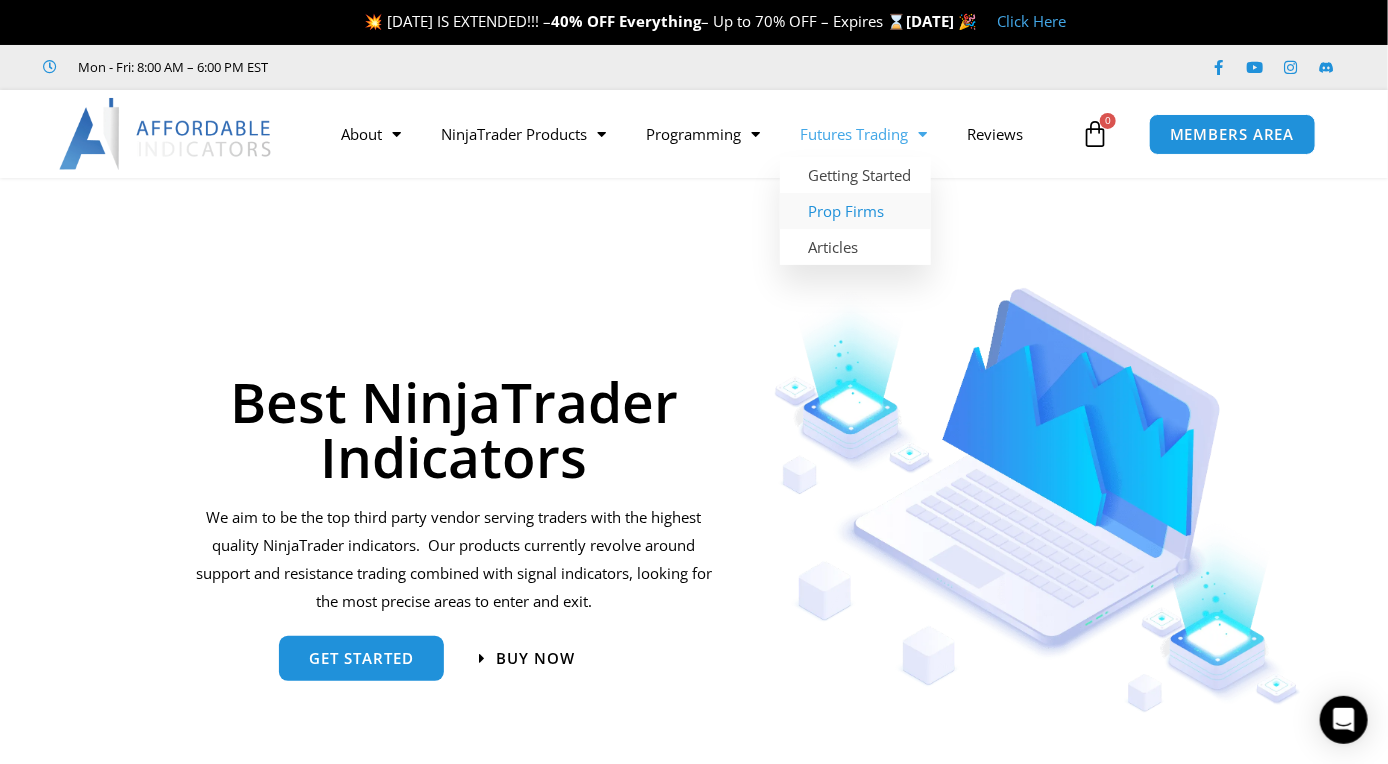click on "Prop Firms" 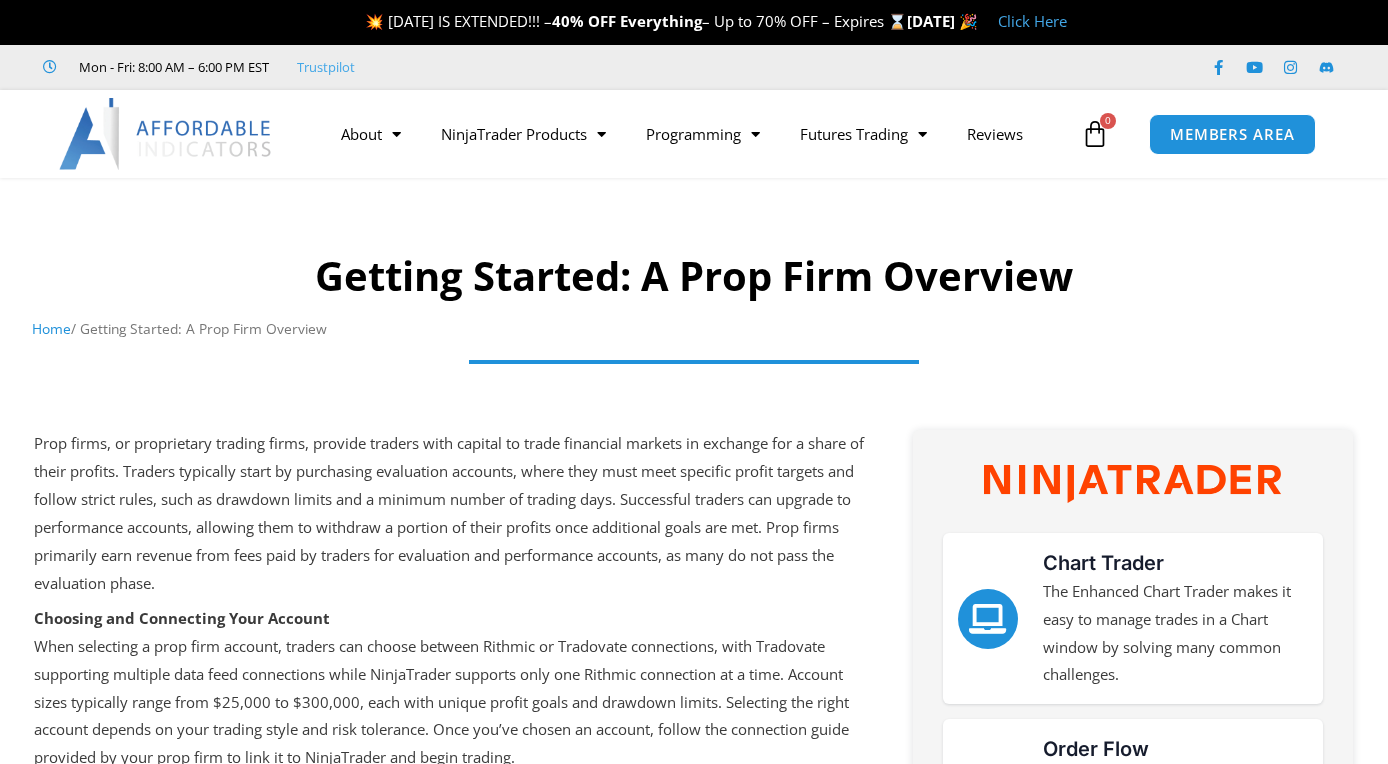 scroll, scrollTop: 0, scrollLeft: 0, axis: both 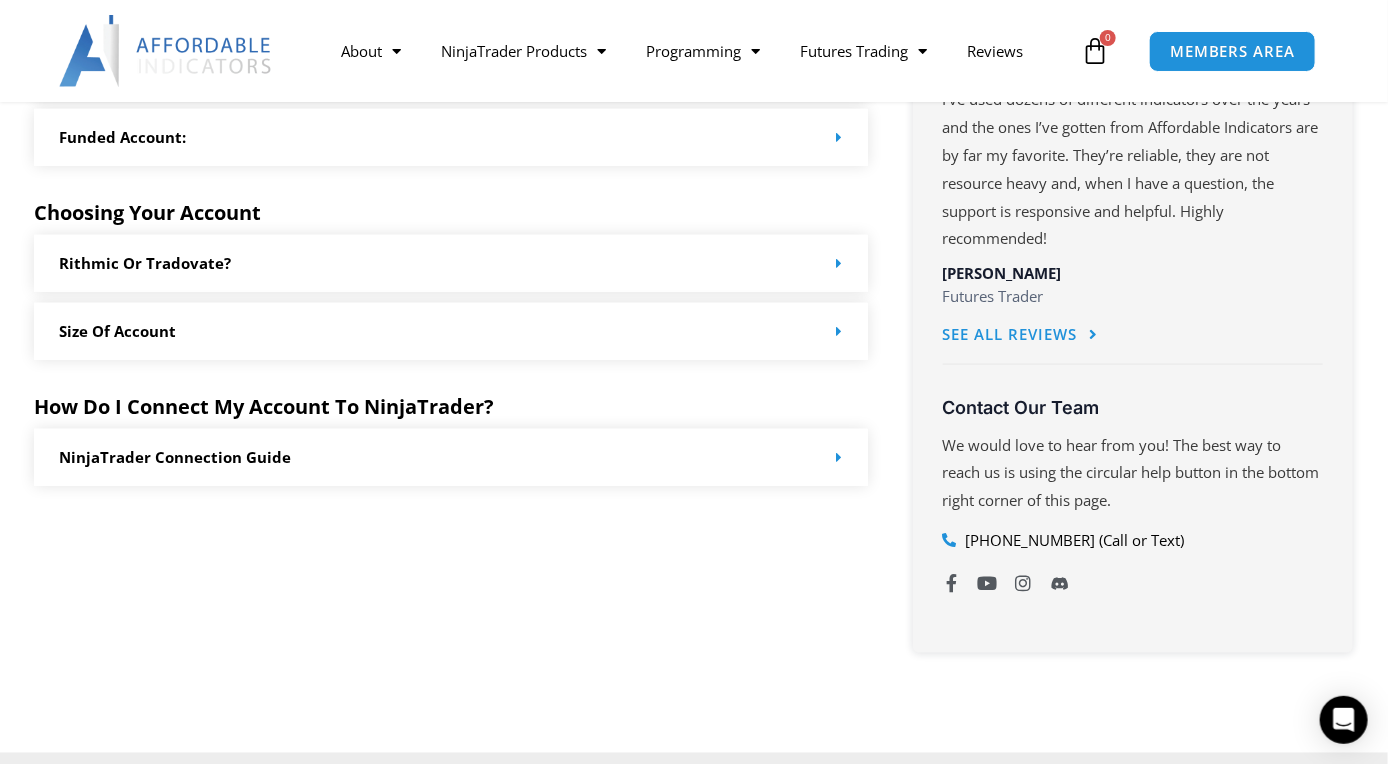 click on "Size of Account" at bounding box center [451, 331] 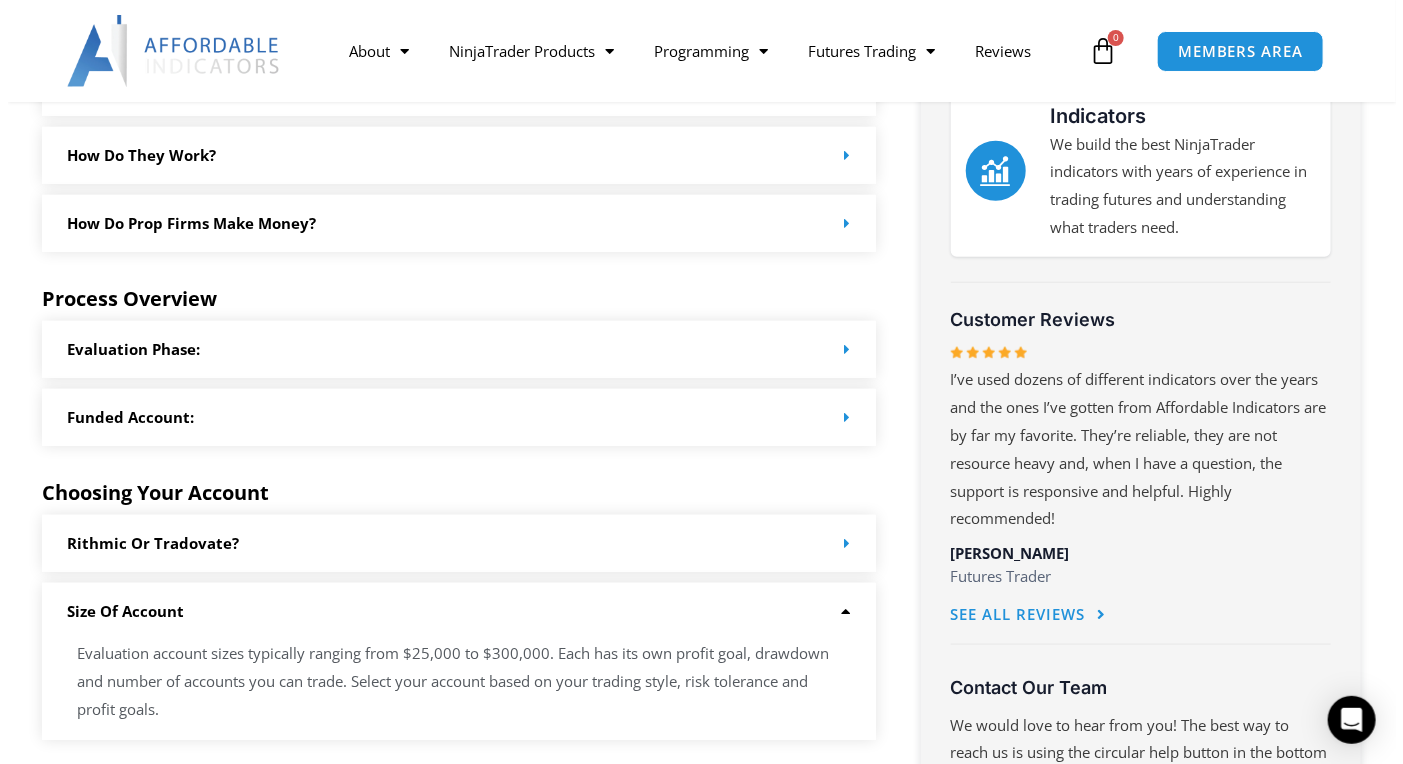 scroll, scrollTop: 800, scrollLeft: 0, axis: vertical 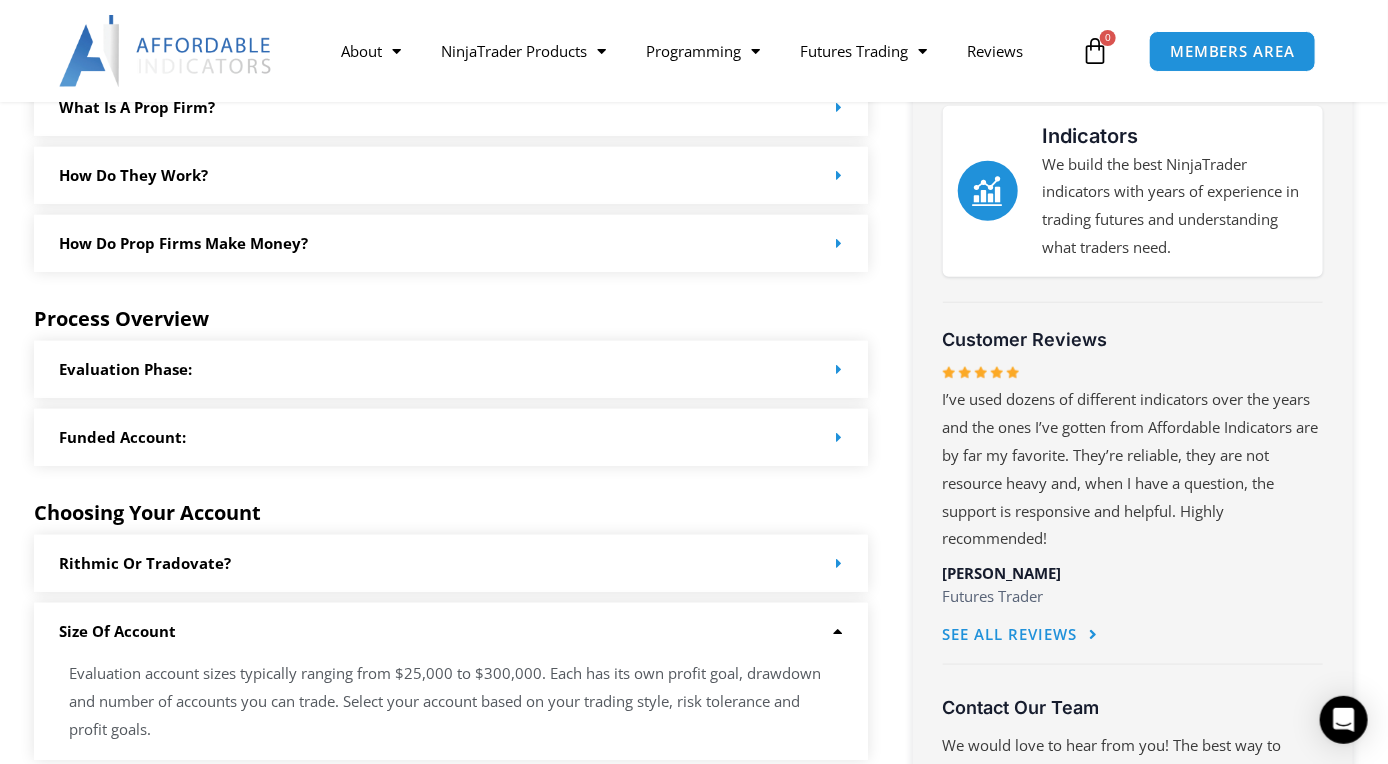 click on "Rithmic or Tradovate?" at bounding box center (451, 563) 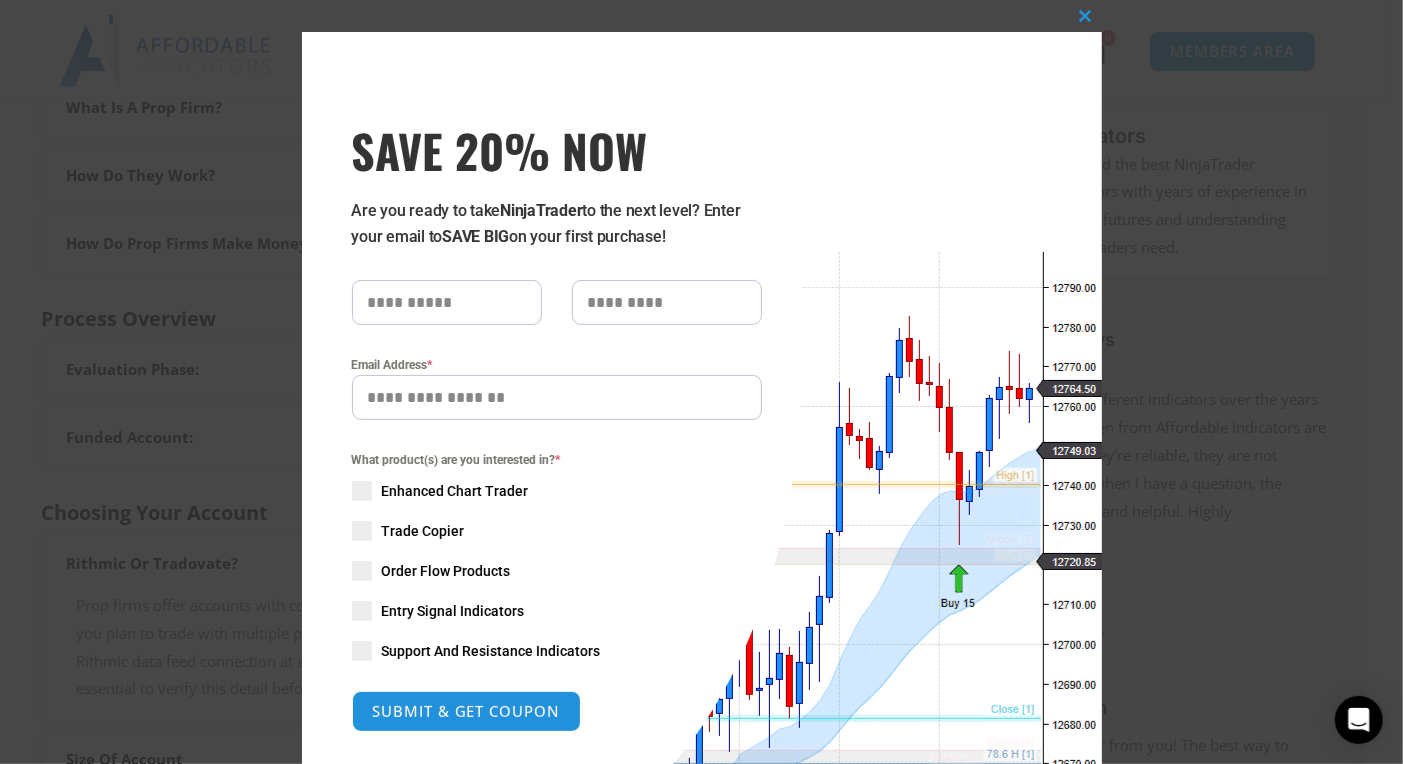 click at bounding box center [447, 302] 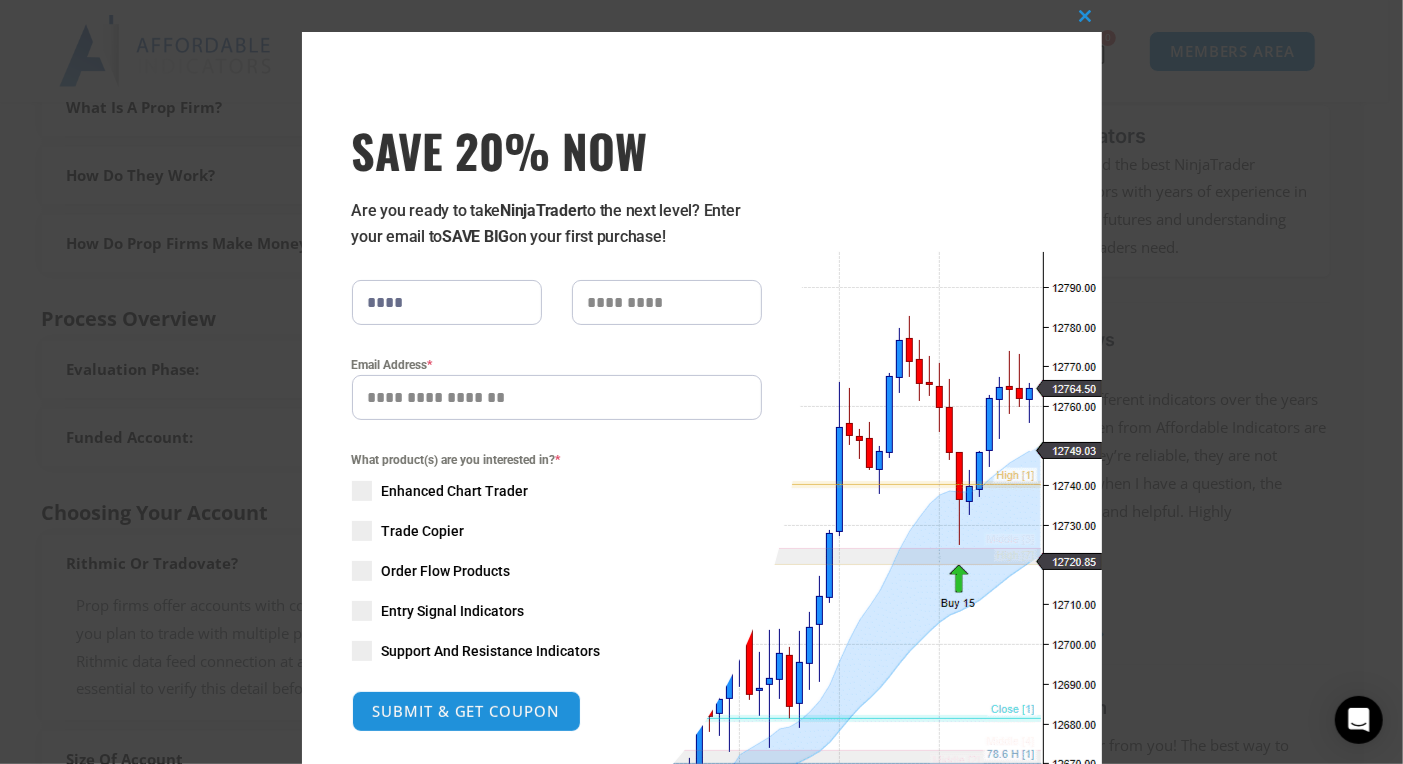 type on "*******" 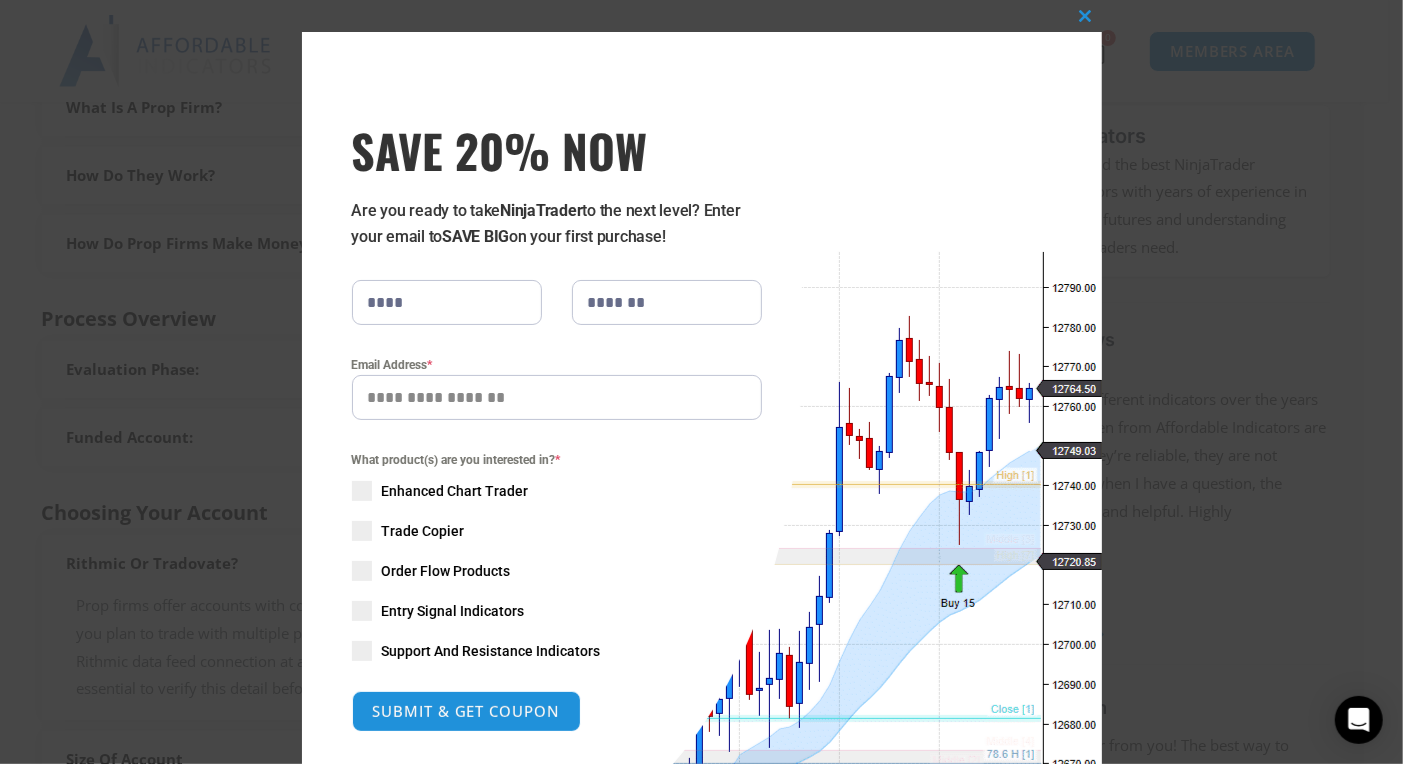 type on "**********" 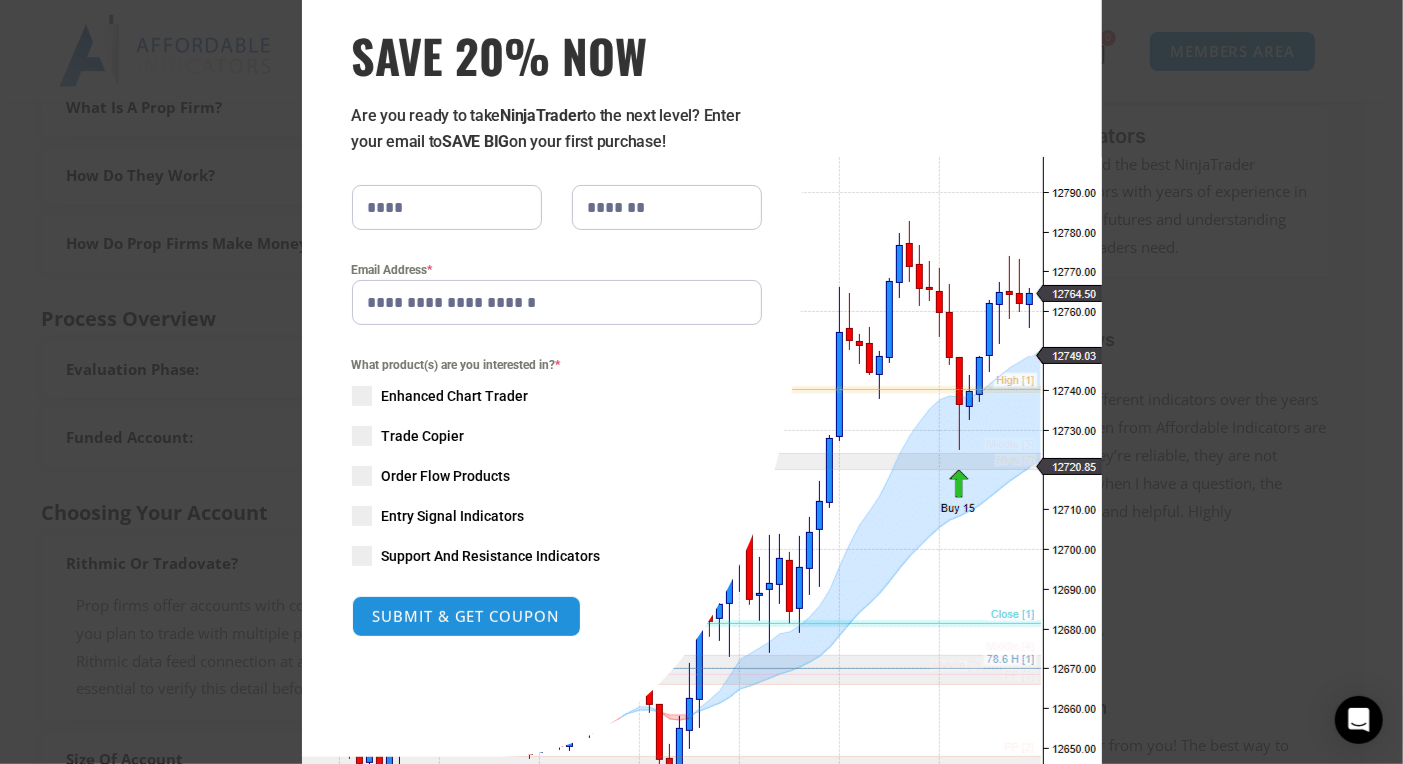 scroll, scrollTop: 100, scrollLeft: 0, axis: vertical 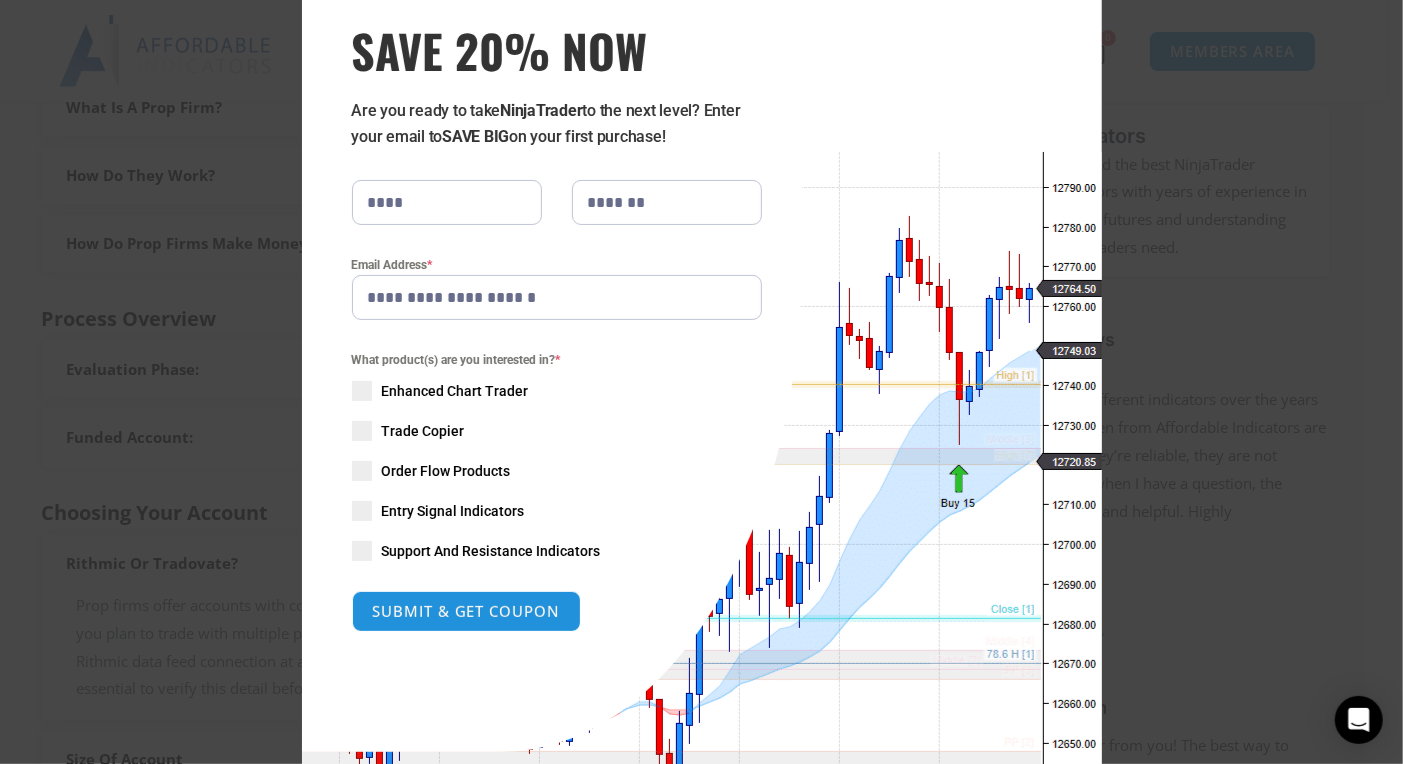 click at bounding box center (362, 431) 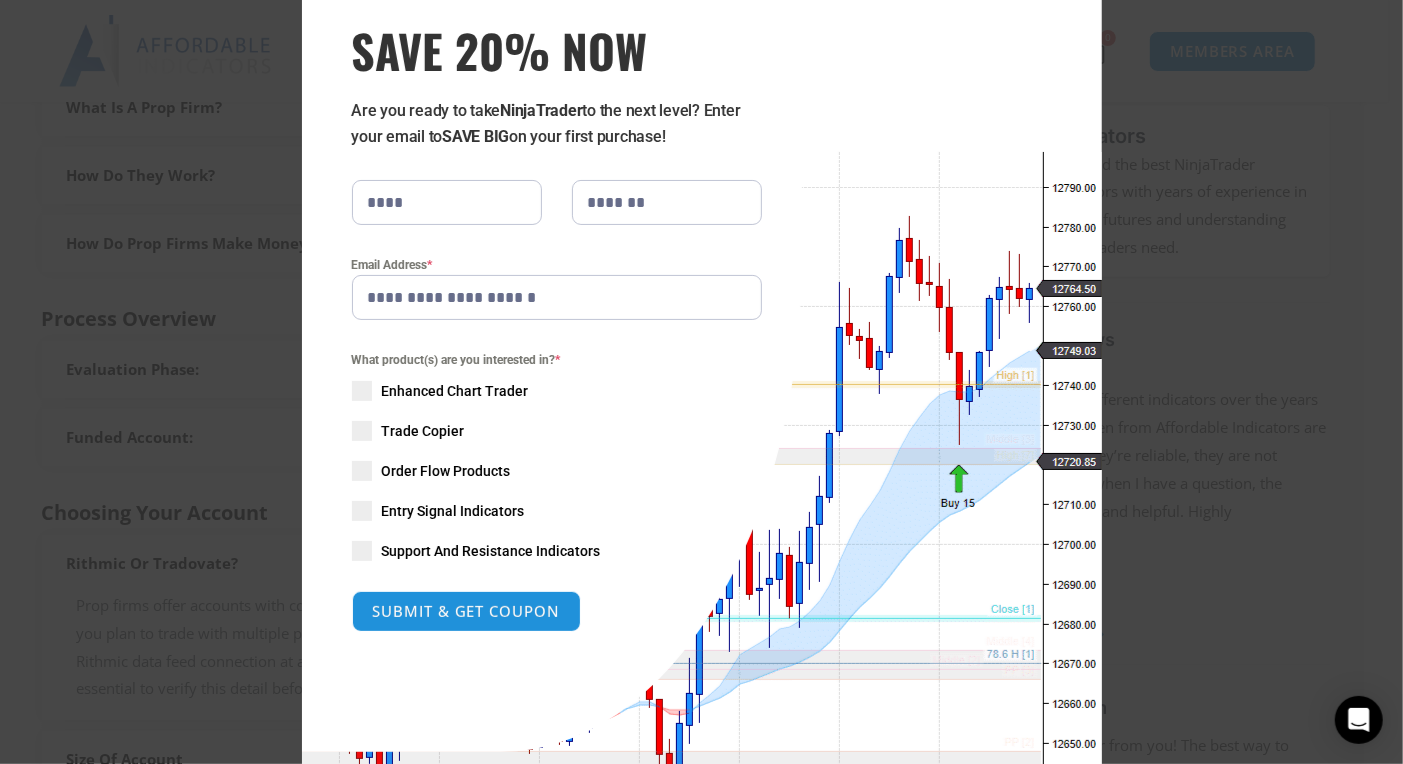click at bounding box center [362, 511] 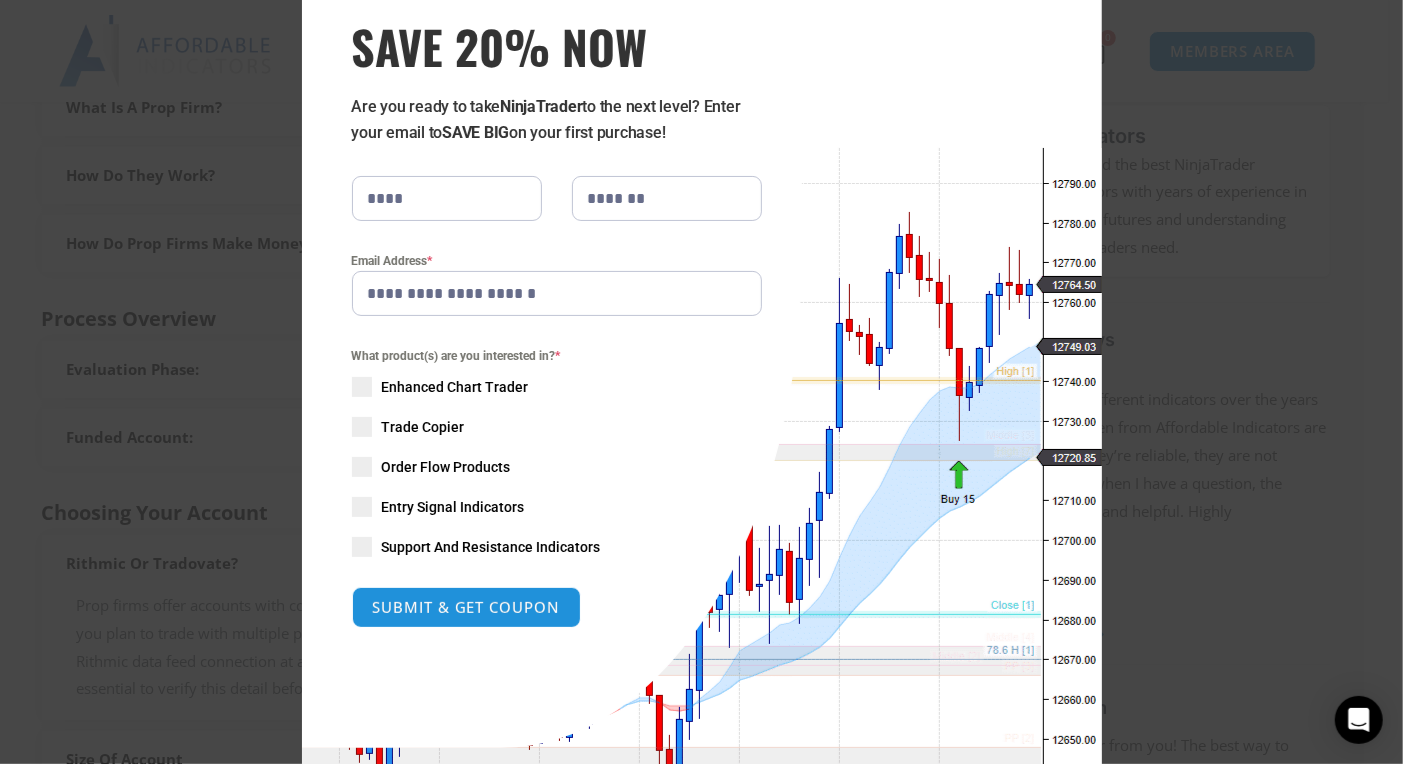 scroll, scrollTop: 100, scrollLeft: 0, axis: vertical 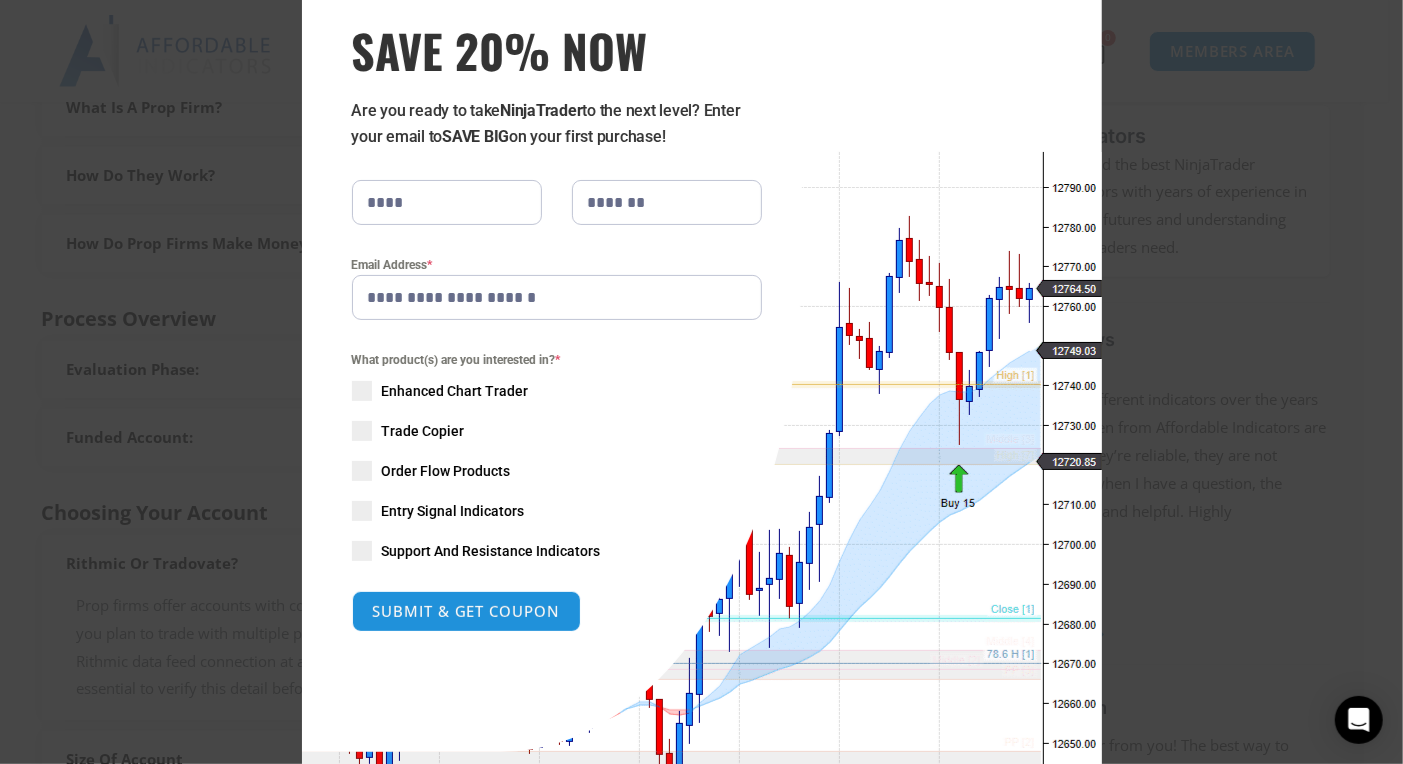 click at bounding box center (362, 551) 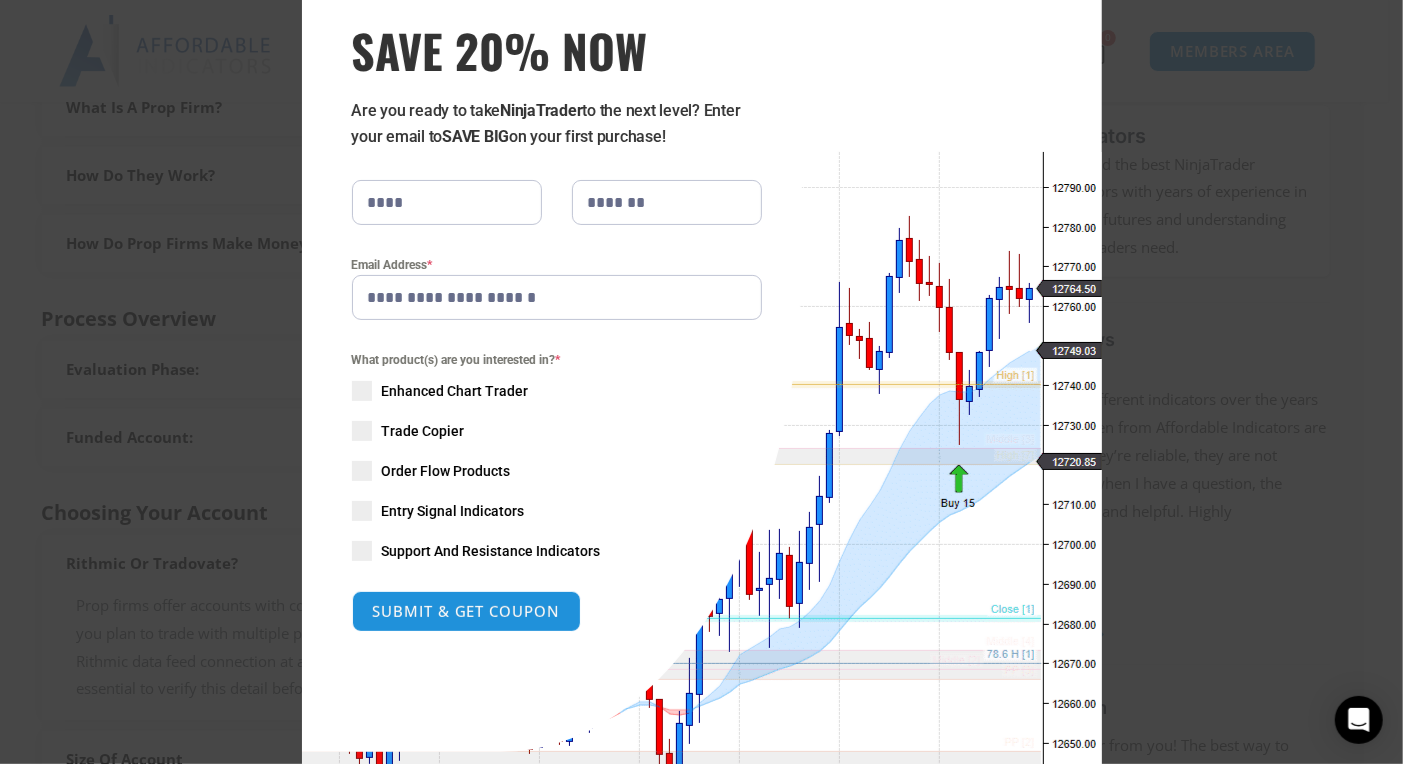 click at bounding box center [362, 391] 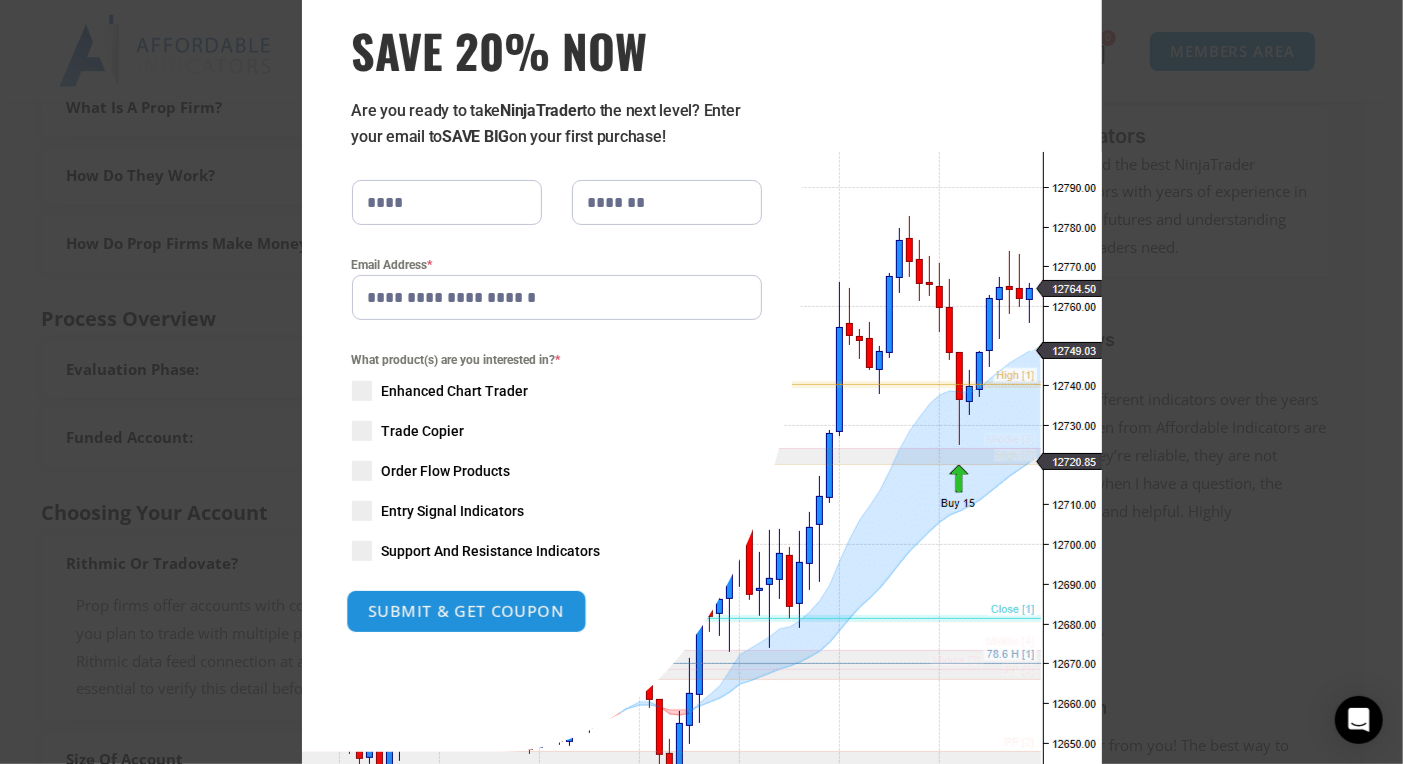 click on "SUBMIT & GET COUPON" at bounding box center [466, 611] 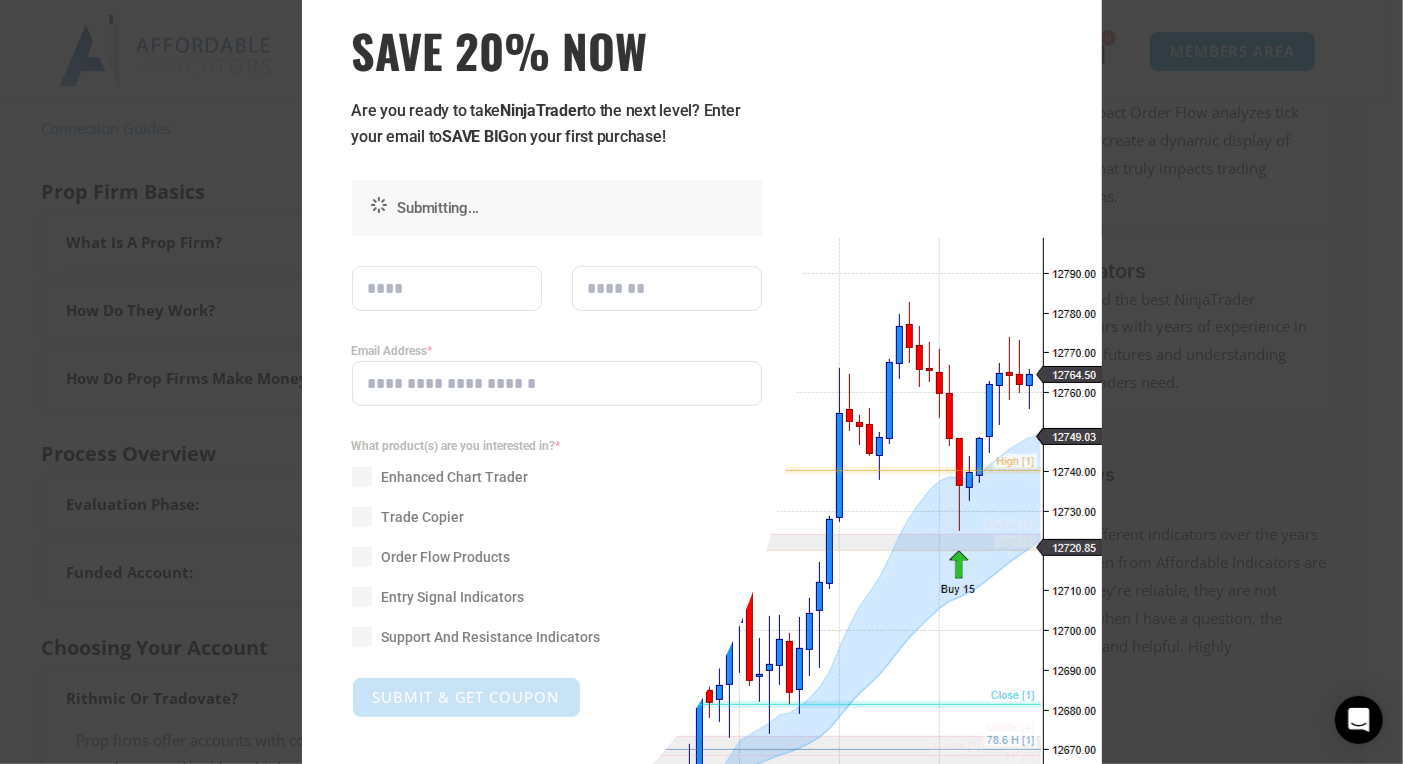 scroll, scrollTop: 640, scrollLeft: 0, axis: vertical 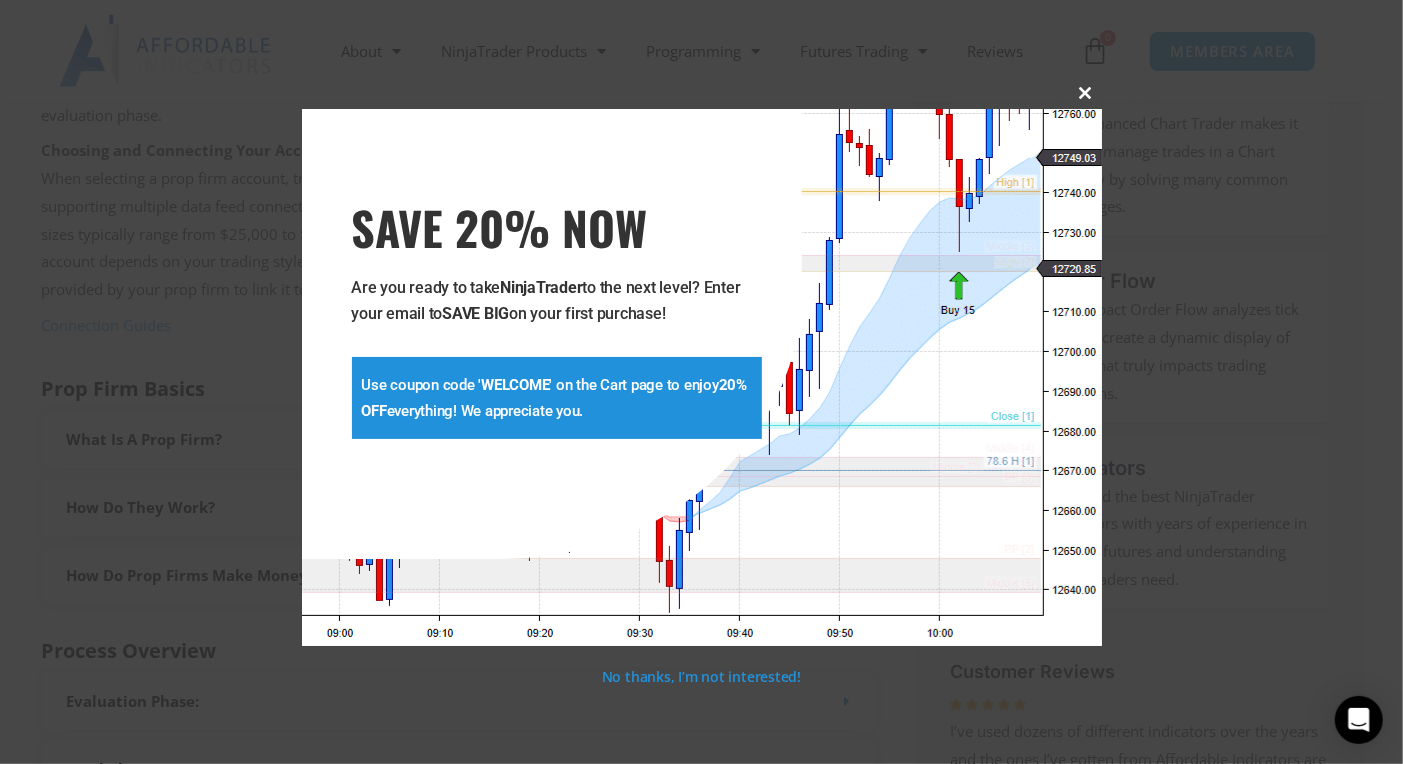 click at bounding box center [1086, 93] 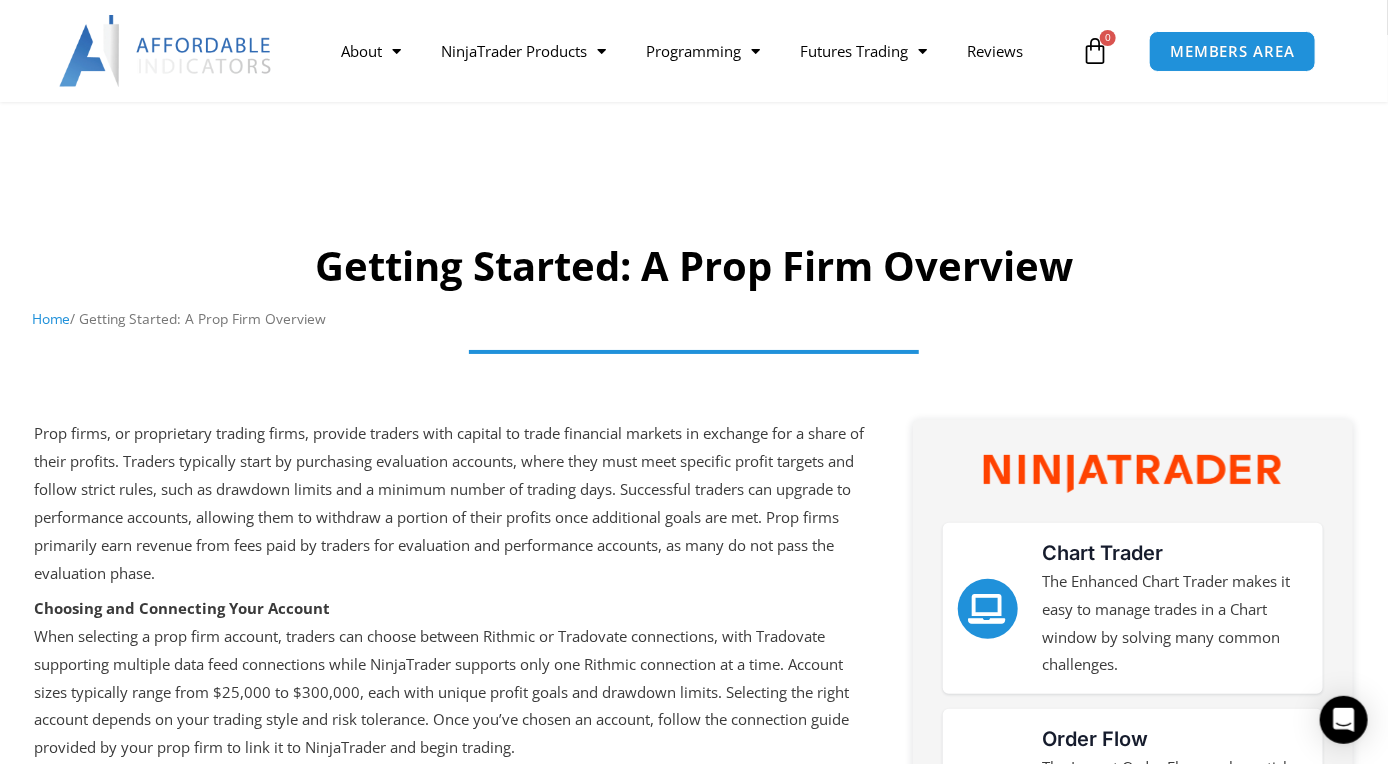 scroll, scrollTop: 0, scrollLeft: 0, axis: both 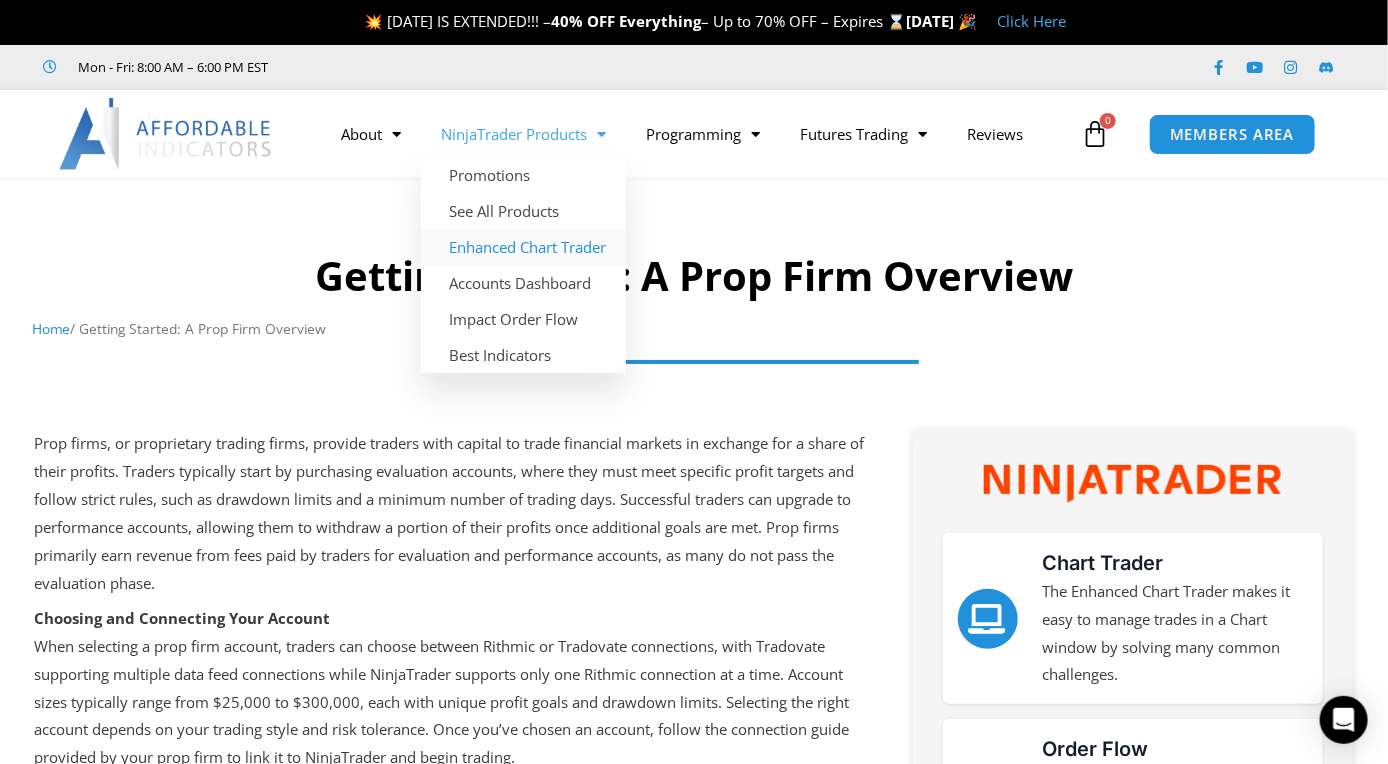 click on "Enhanced Chart Trader" 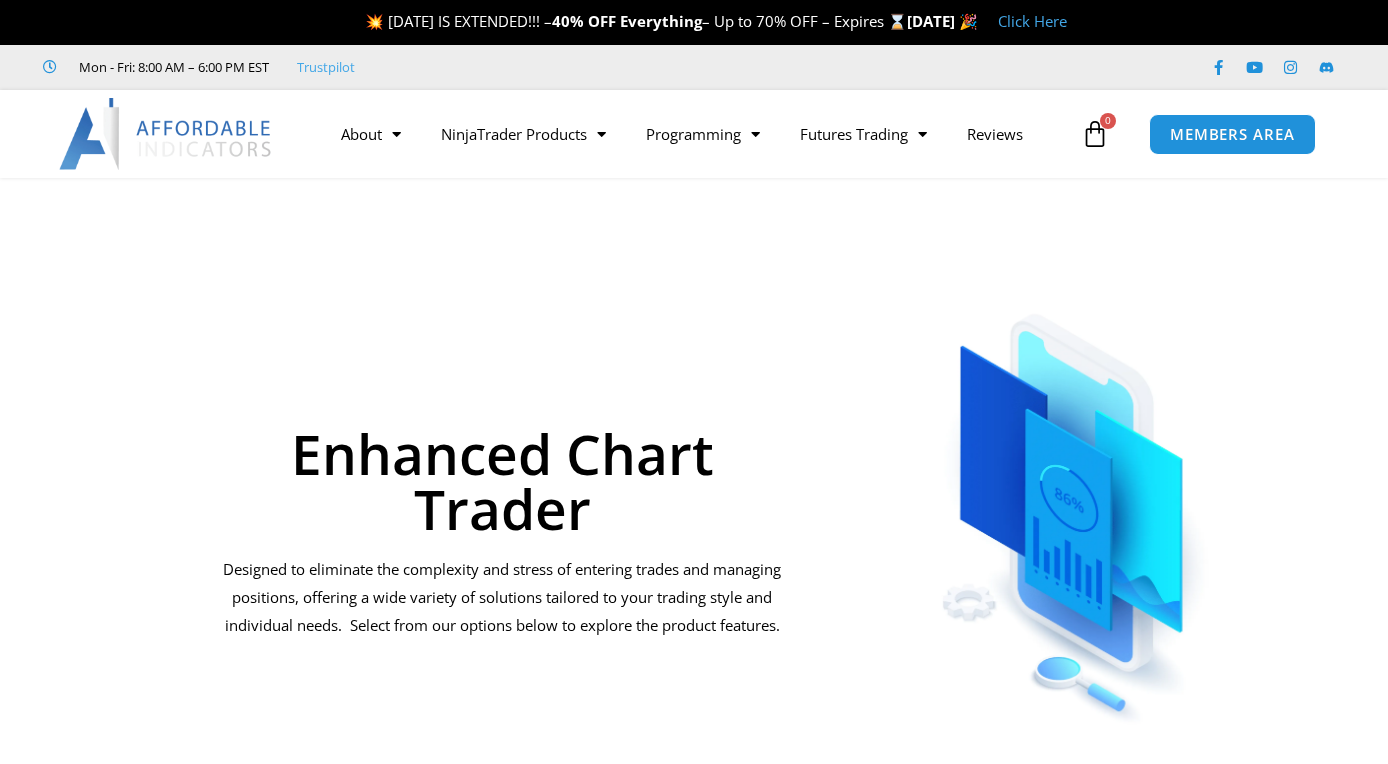 scroll, scrollTop: 0, scrollLeft: 0, axis: both 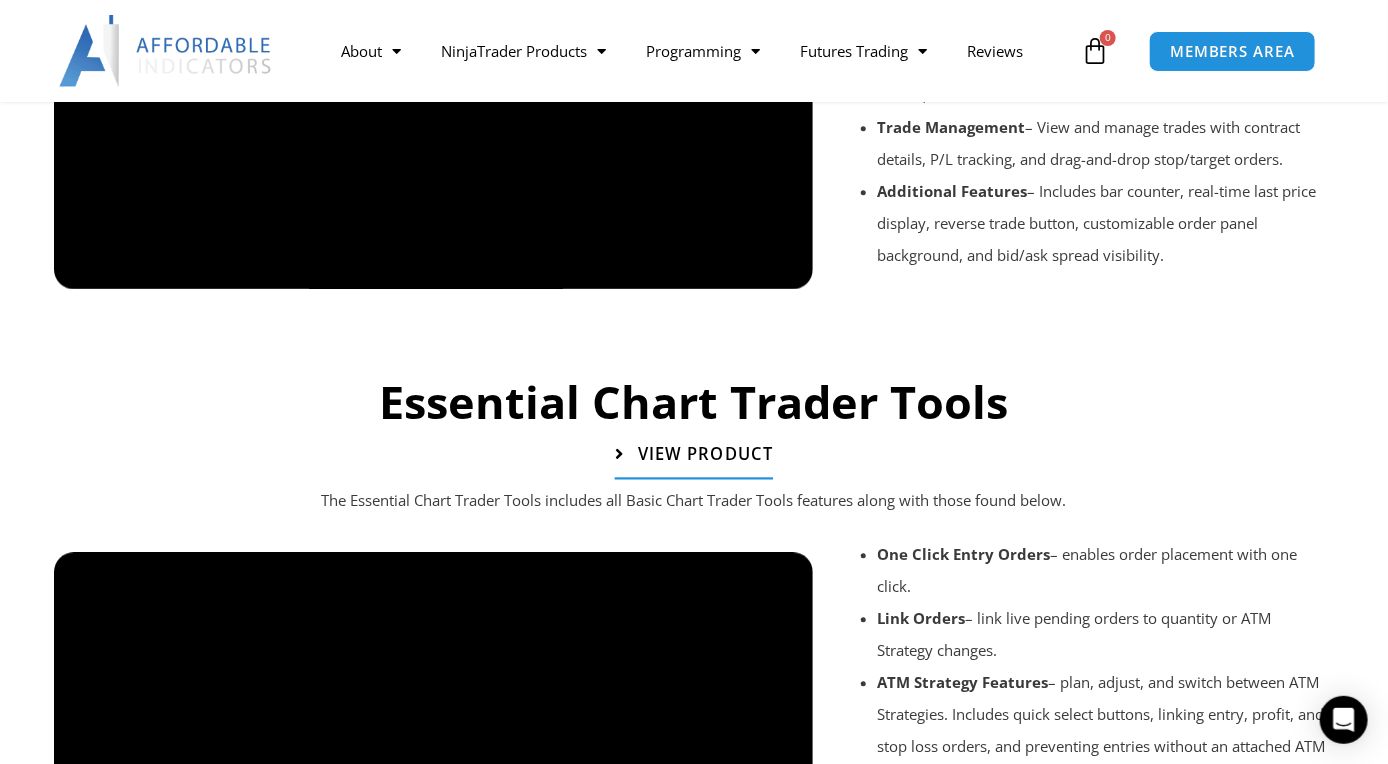 click on "View Product" at bounding box center [705, 453] 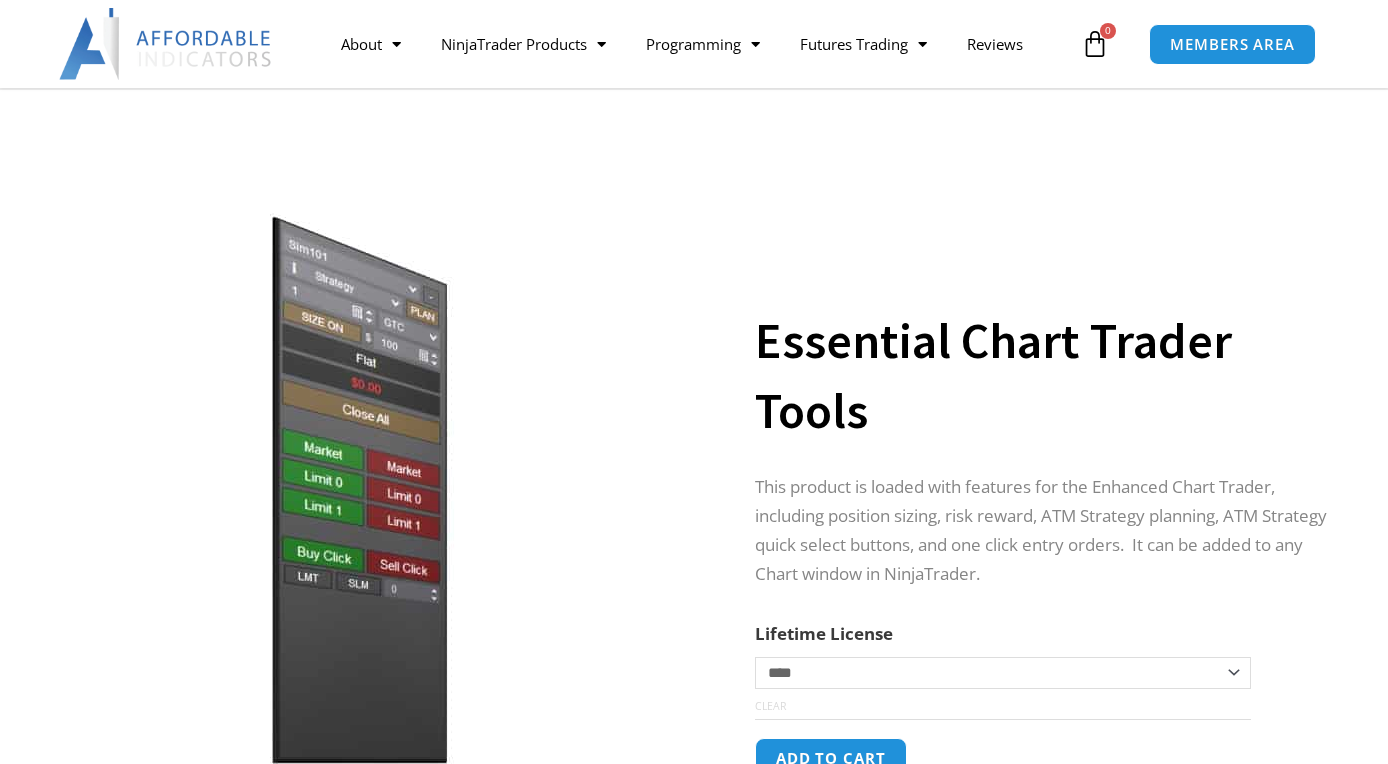 scroll, scrollTop: 200, scrollLeft: 0, axis: vertical 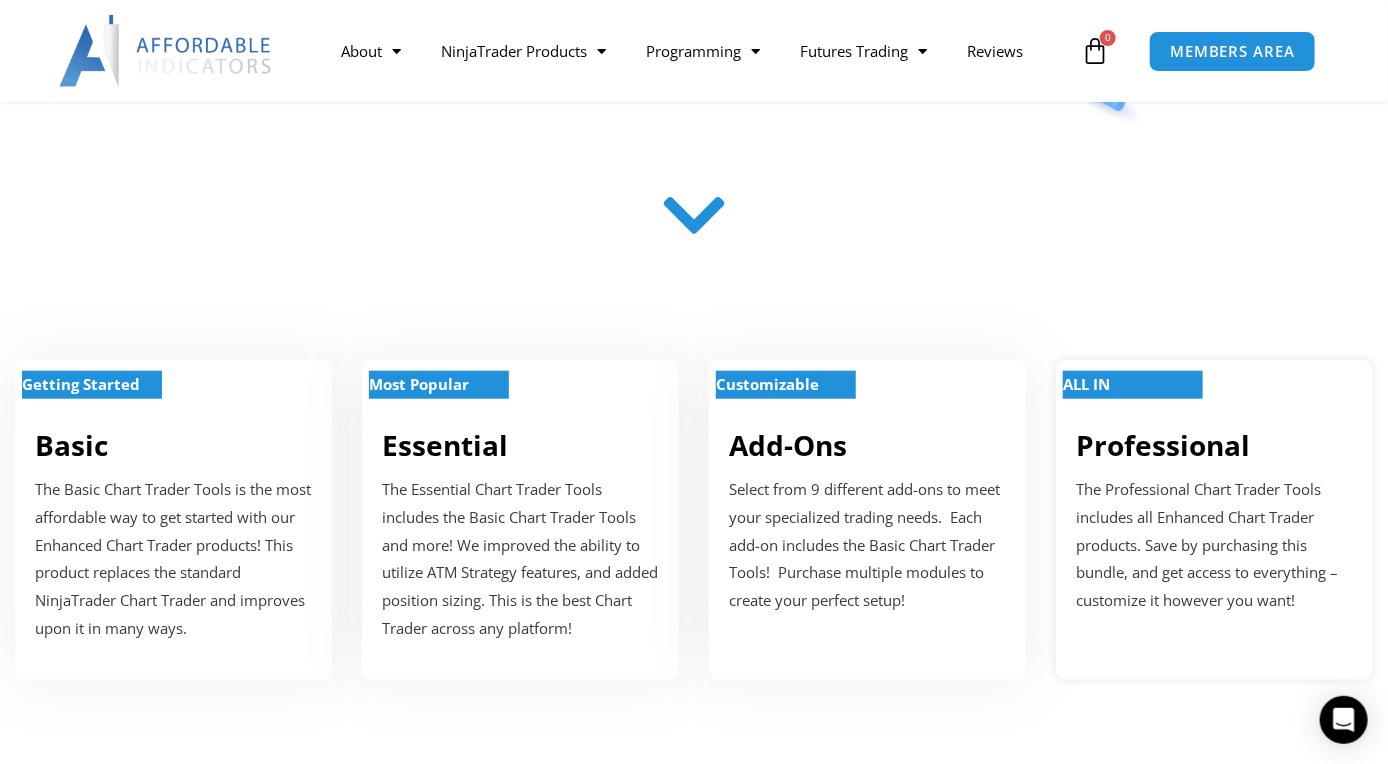 click on "Professional" 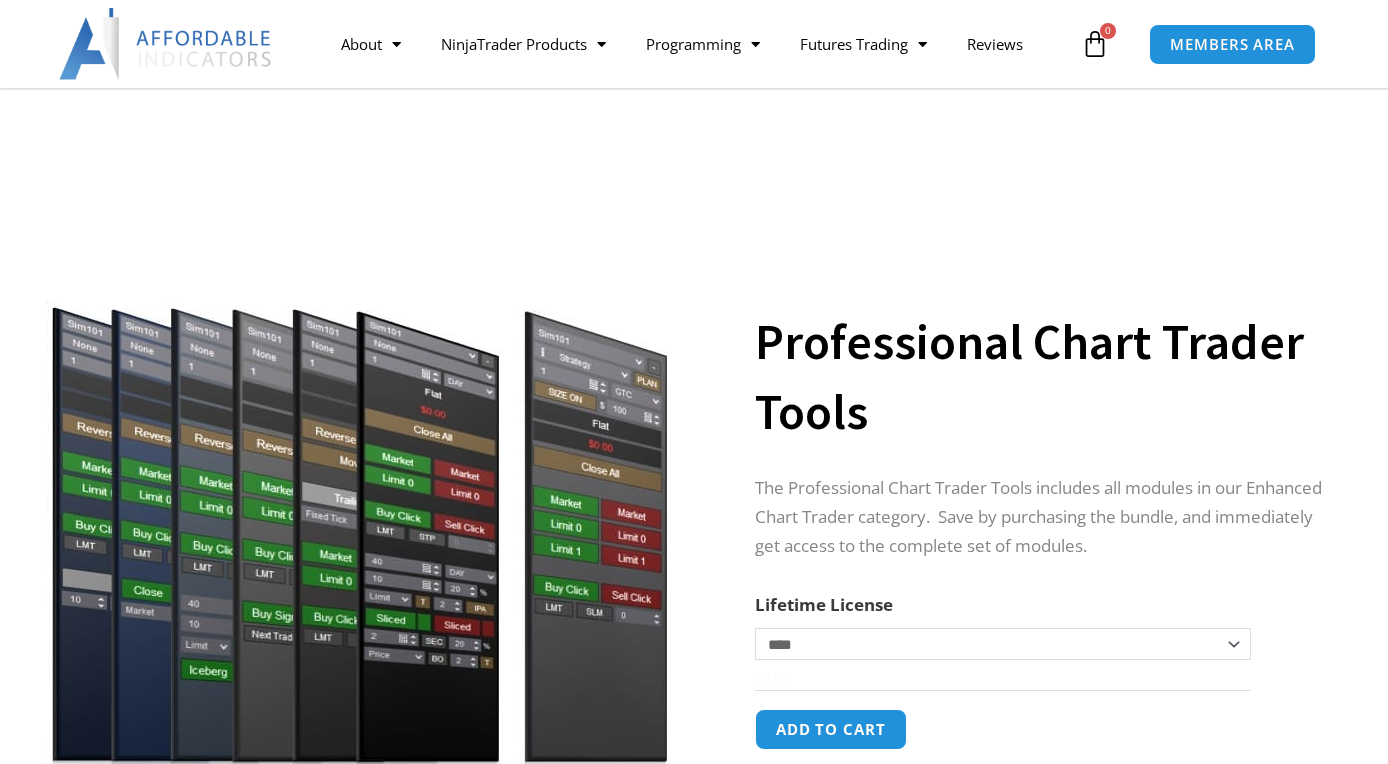 scroll, scrollTop: 100, scrollLeft: 0, axis: vertical 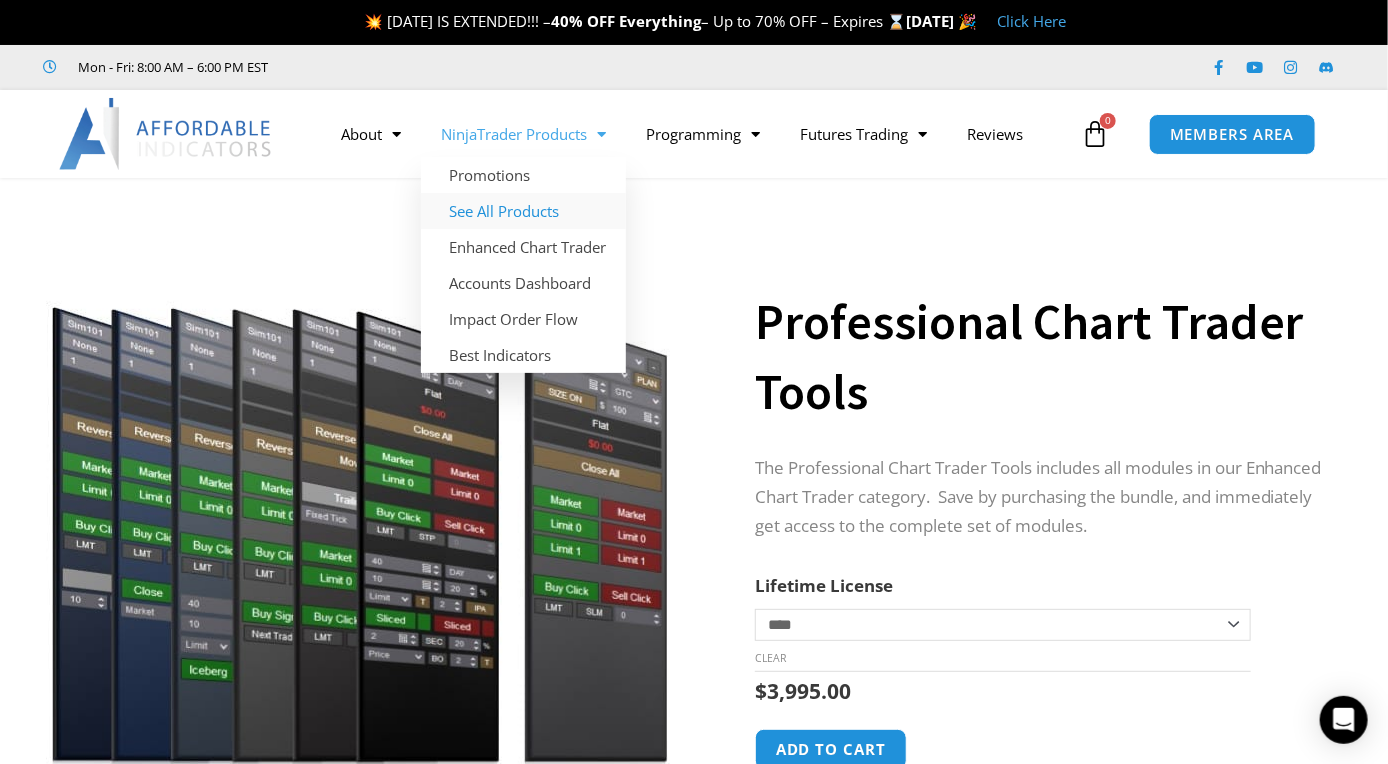 click on "See All Products" 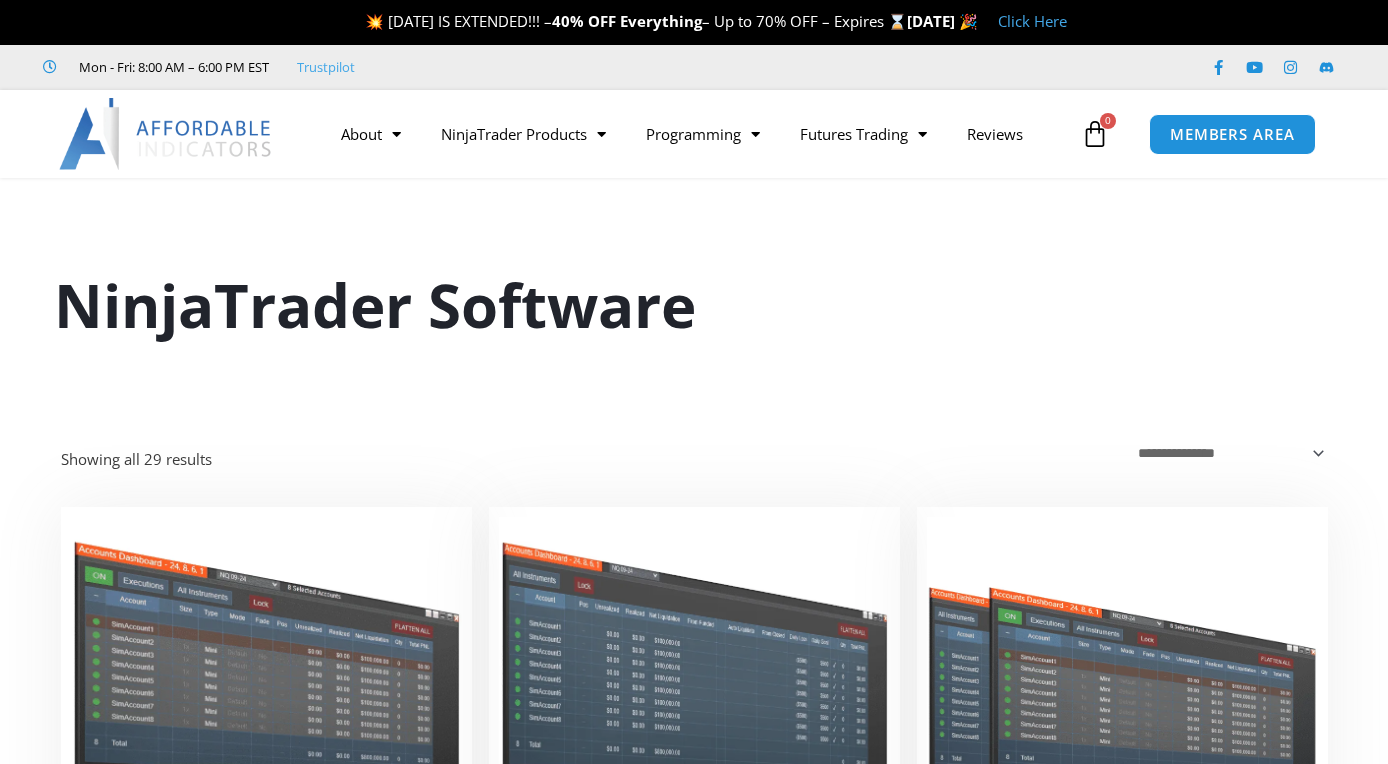scroll, scrollTop: 0, scrollLeft: 0, axis: both 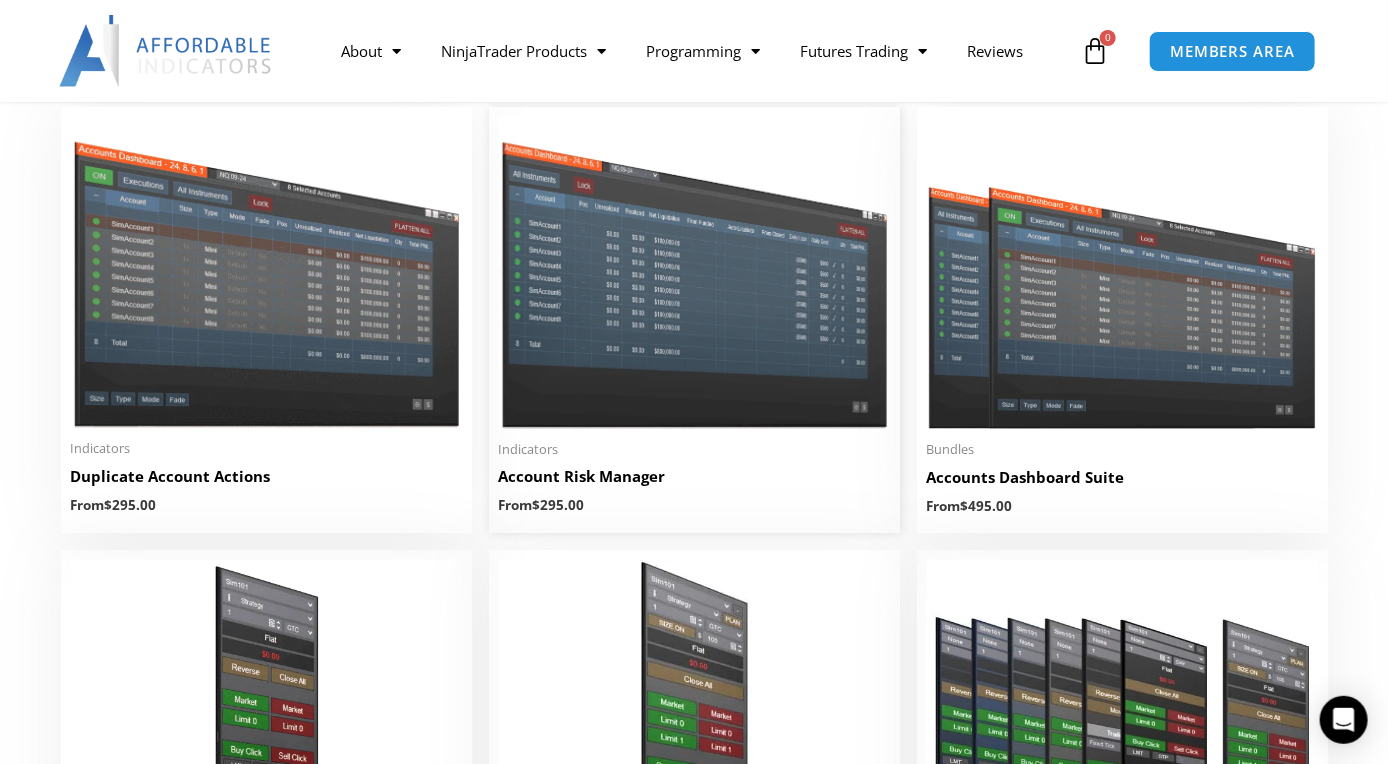 click at bounding box center (694, 272) 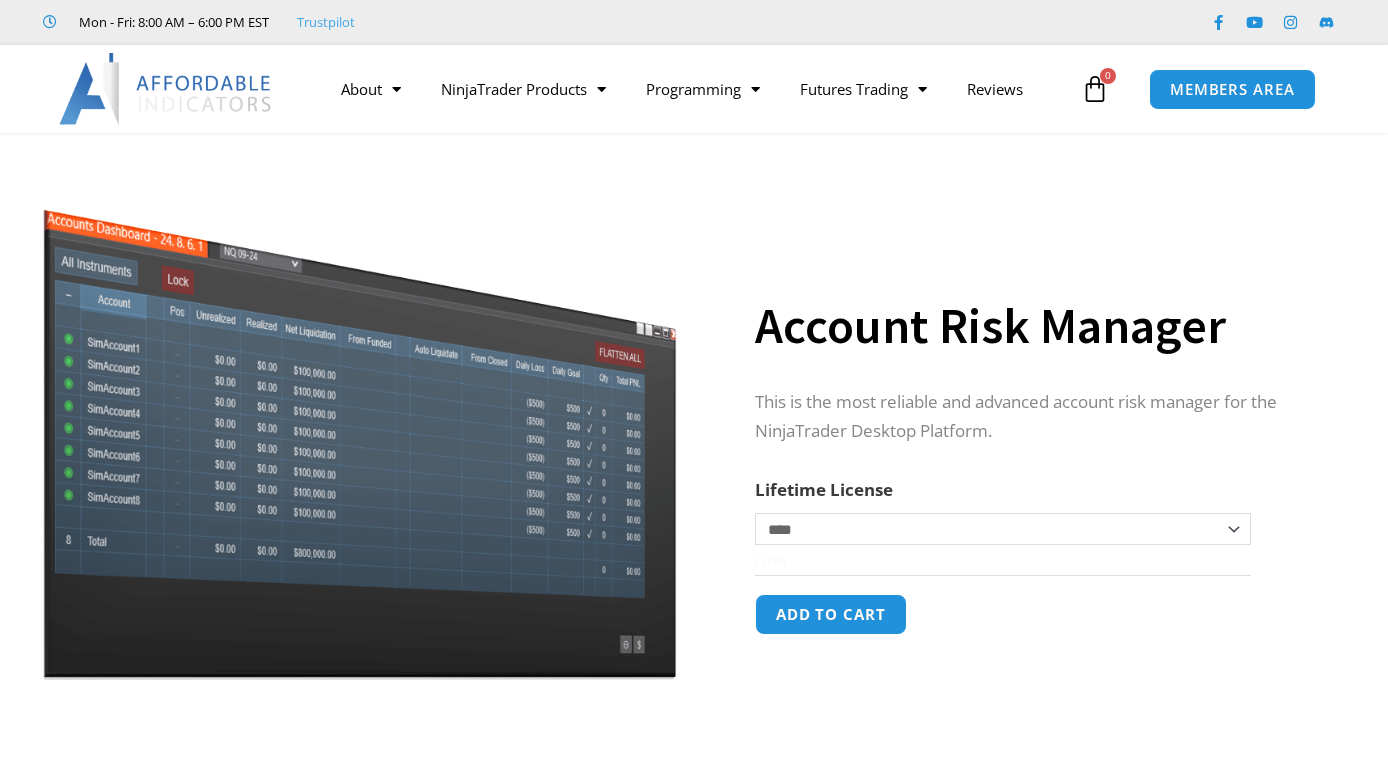 scroll, scrollTop: 0, scrollLeft: 0, axis: both 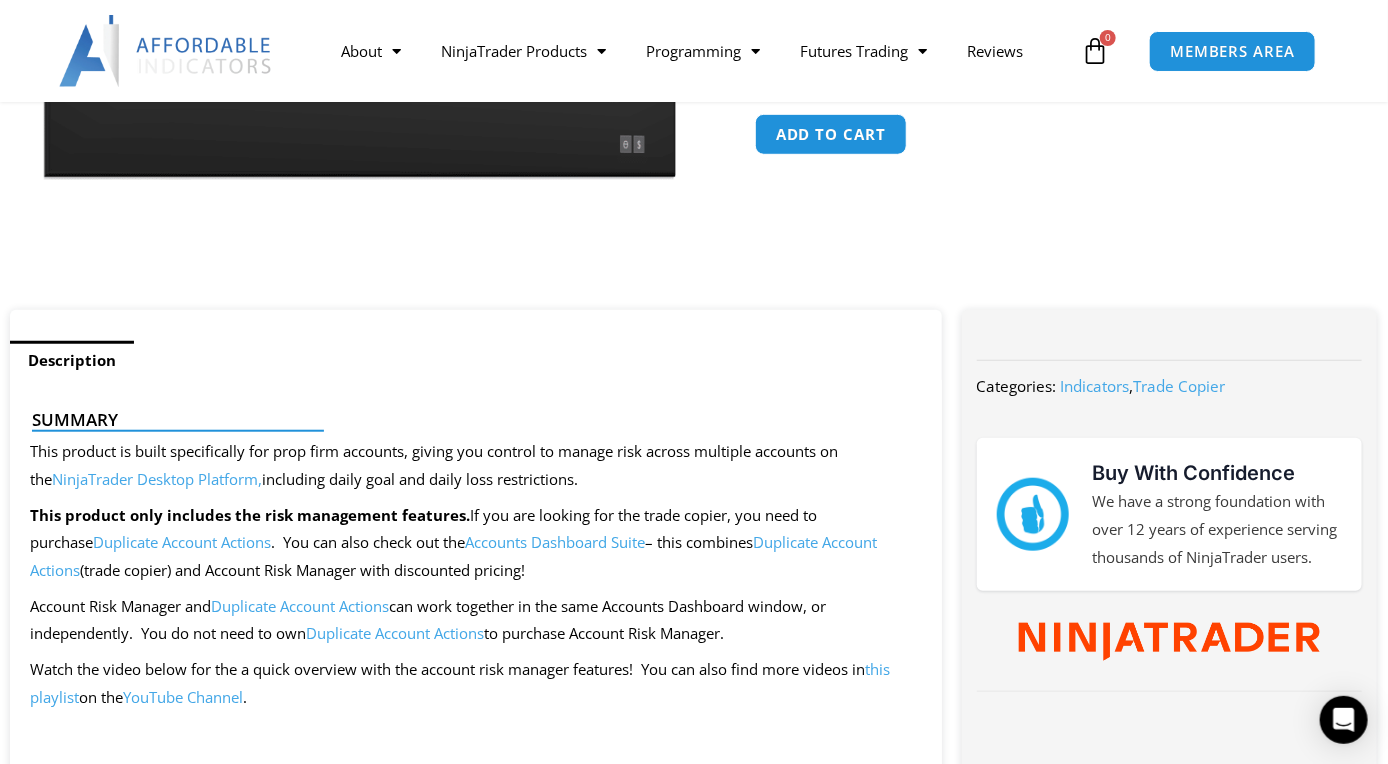 click on "Accounts Dashboard Suite" at bounding box center (555, 542) 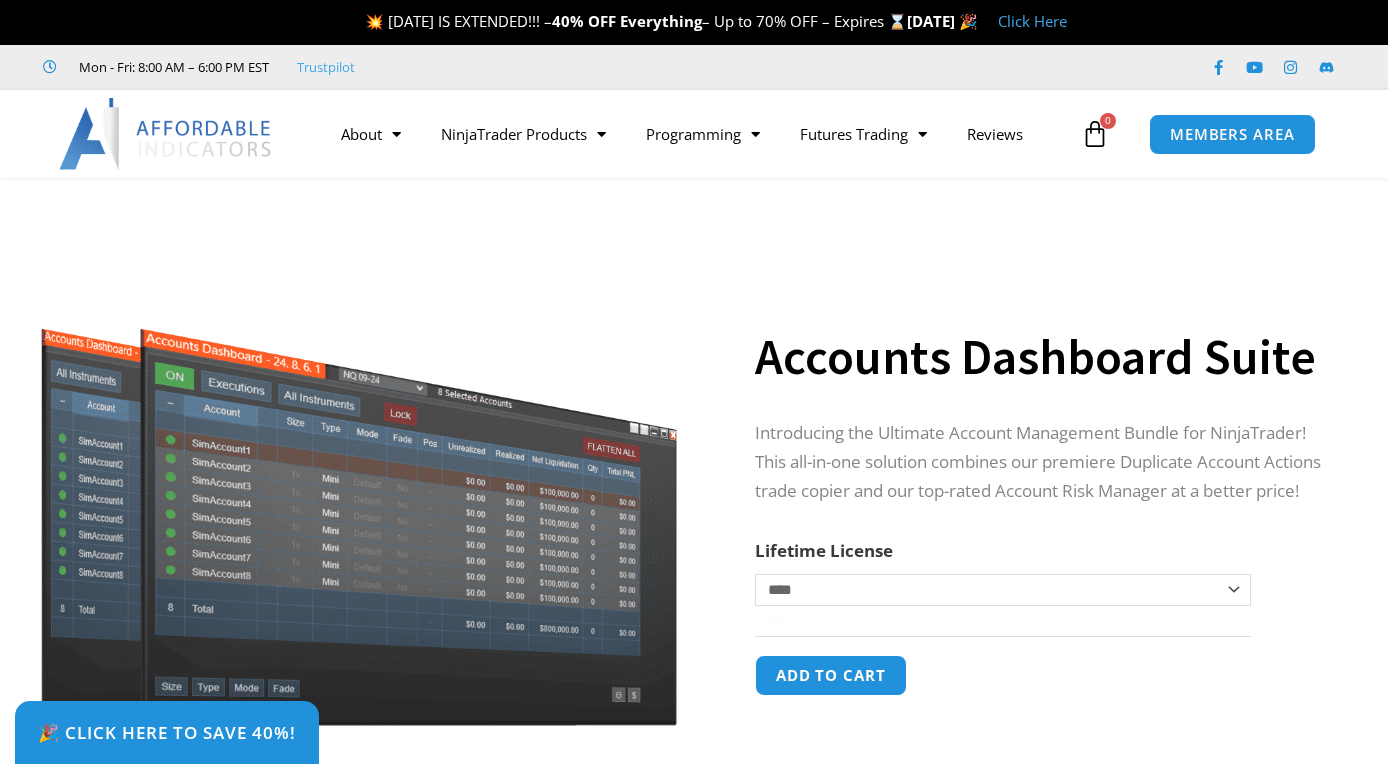 scroll, scrollTop: 0, scrollLeft: 0, axis: both 